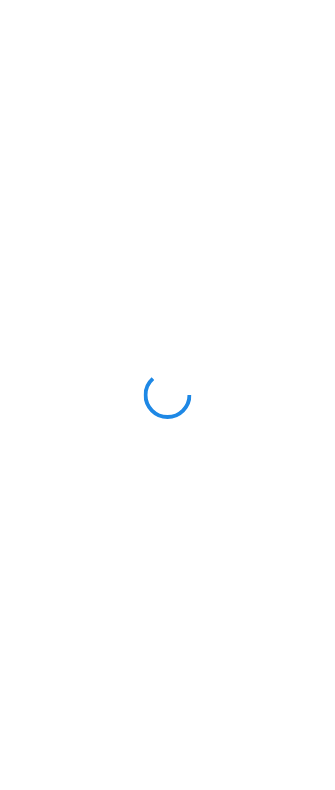 scroll, scrollTop: 0, scrollLeft: 0, axis: both 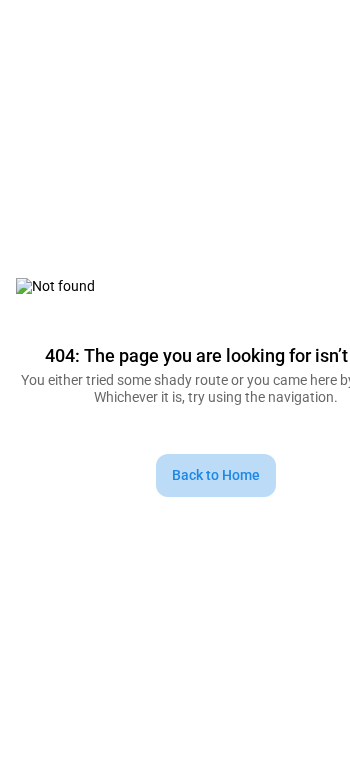 click on "Back to Home" at bounding box center [216, 475] 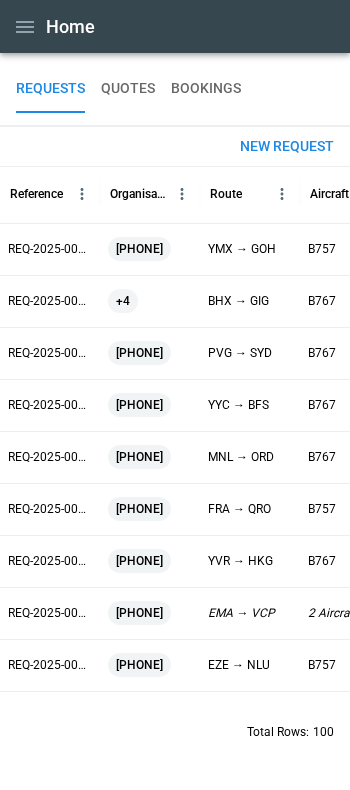 click on "+4" at bounding box center (123, 249) 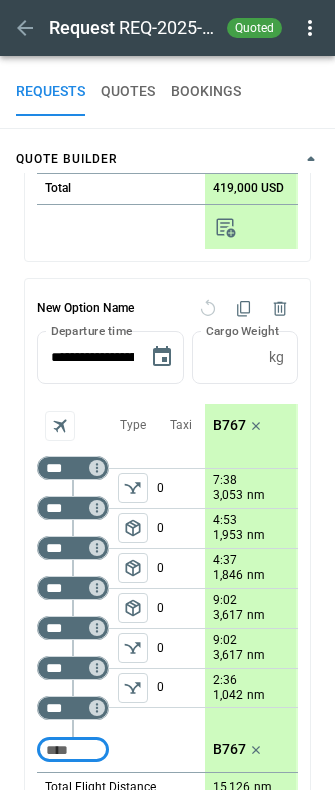 scroll, scrollTop: 697, scrollLeft: 0, axis: vertical 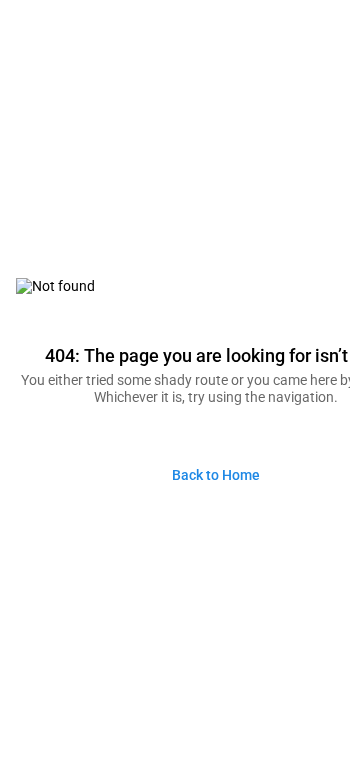 click on "Back to Home" at bounding box center (216, 475) 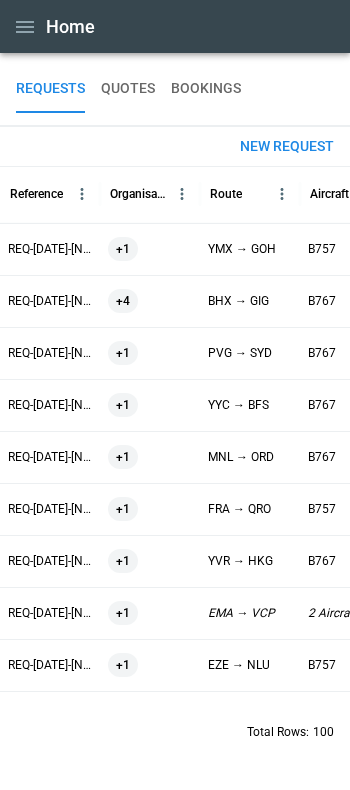 click on "+4" at bounding box center (150, 249) 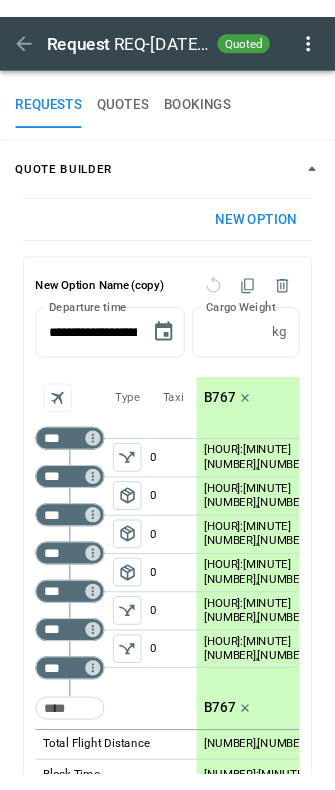 scroll, scrollTop: 697, scrollLeft: 0, axis: vertical 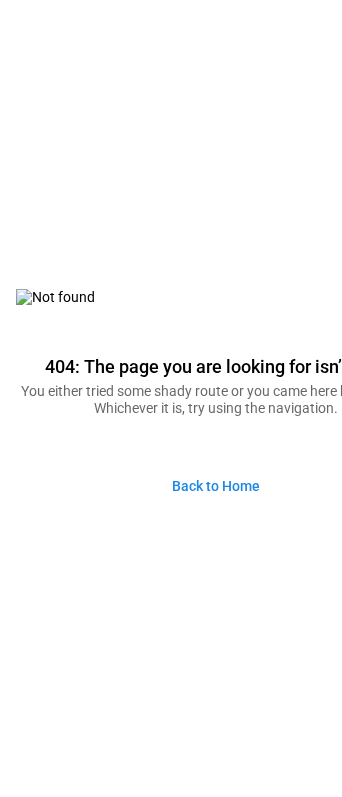click on "Back to Home" at bounding box center (216, 486) 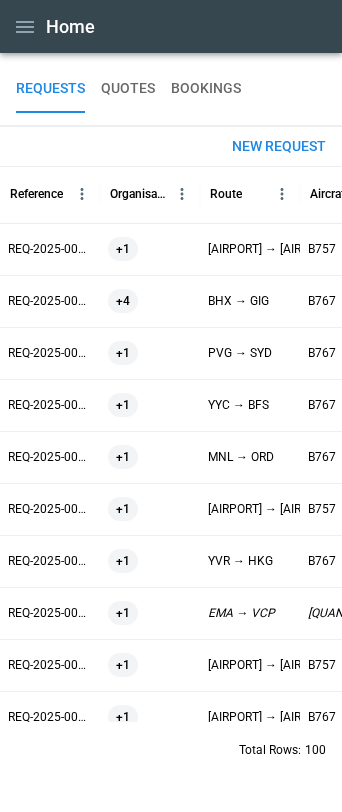 click on "QUOTES" at bounding box center (128, 89) 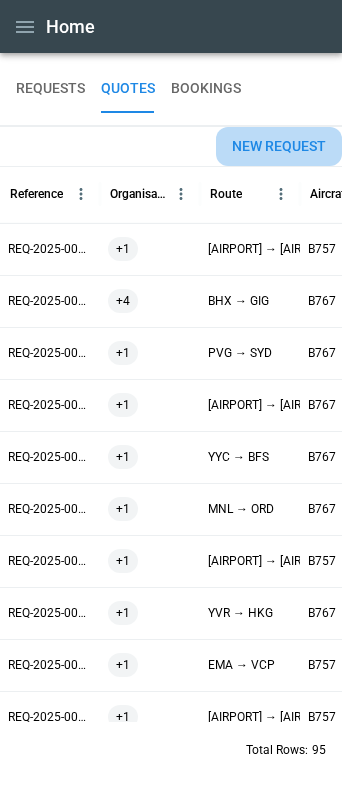 click on "New request" at bounding box center [279, 146] 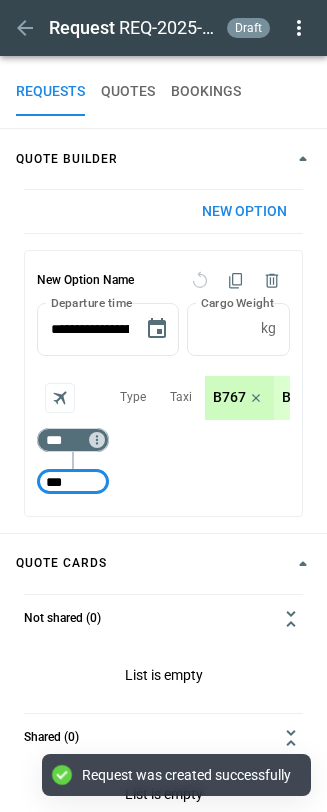 type on "***" 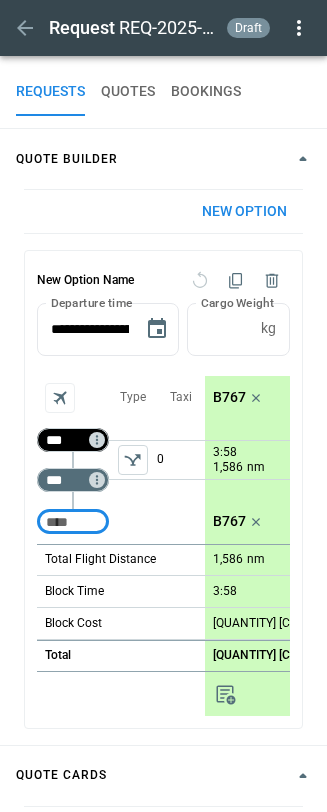 click on "***" at bounding box center (69, 440) 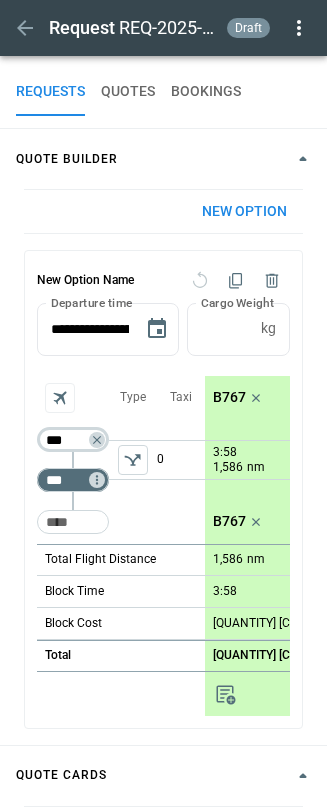 type on "***" 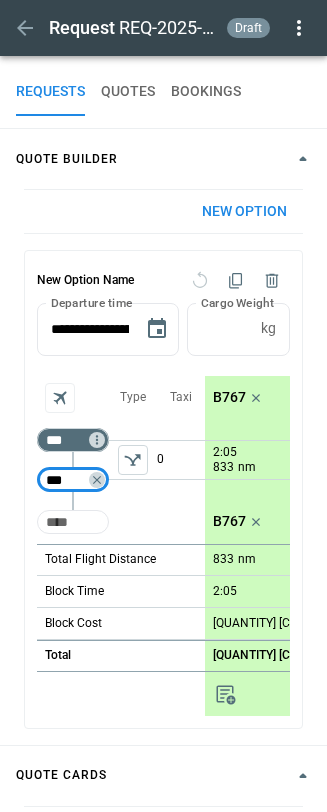 click at bounding box center (73, 522) 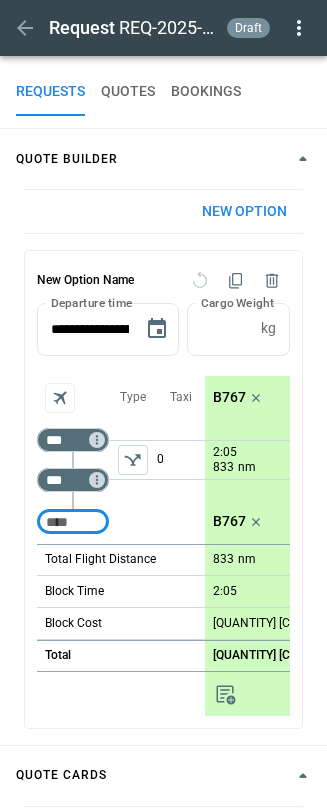 click at bounding box center [73, 522] 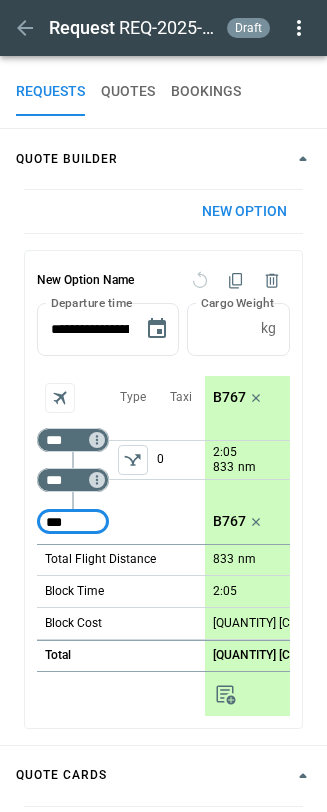 type on "***" 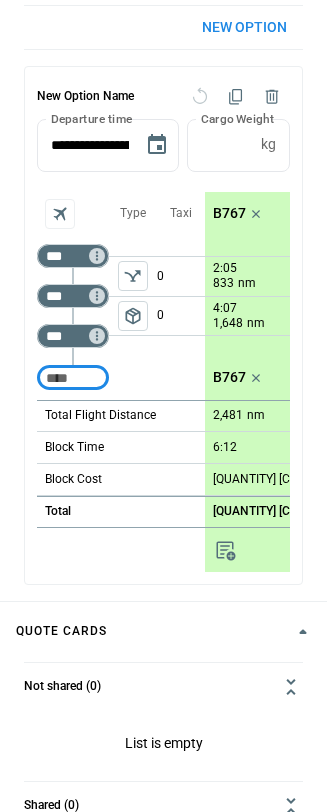 scroll, scrollTop: 239, scrollLeft: 0, axis: vertical 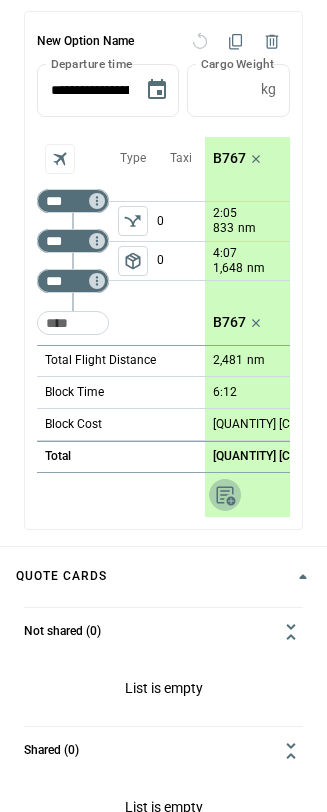click at bounding box center [225, 495] 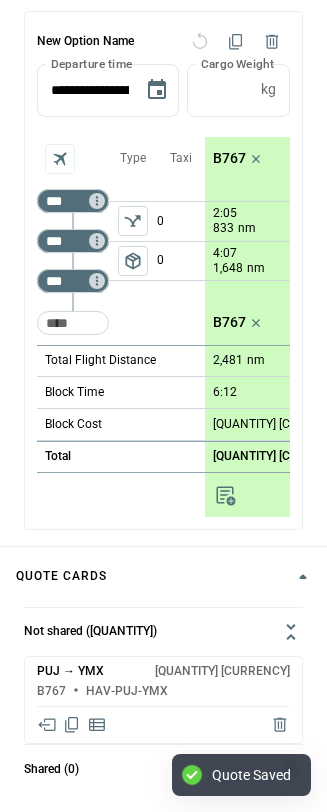 scroll, scrollTop: 331, scrollLeft: 0, axis: vertical 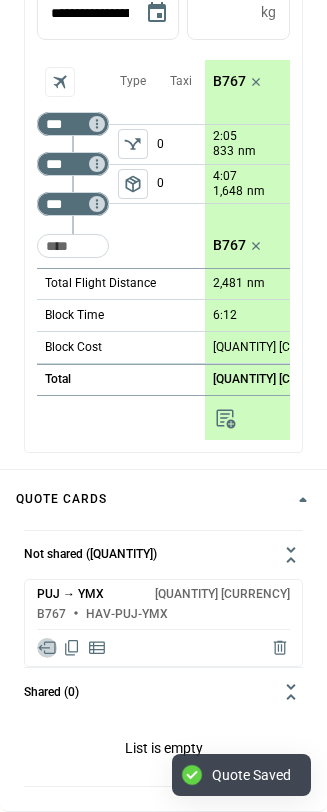 click at bounding box center [47, 648] 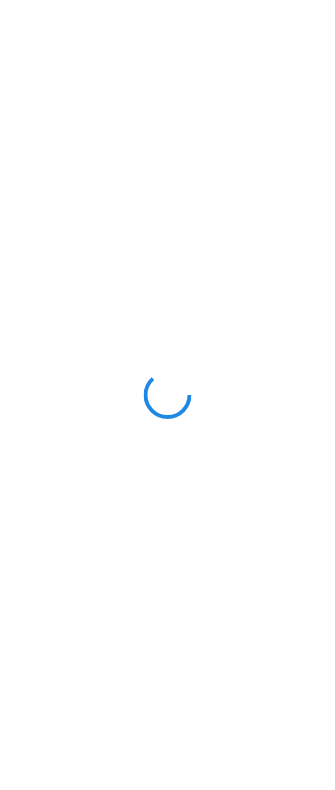 scroll, scrollTop: 0, scrollLeft: 0, axis: both 